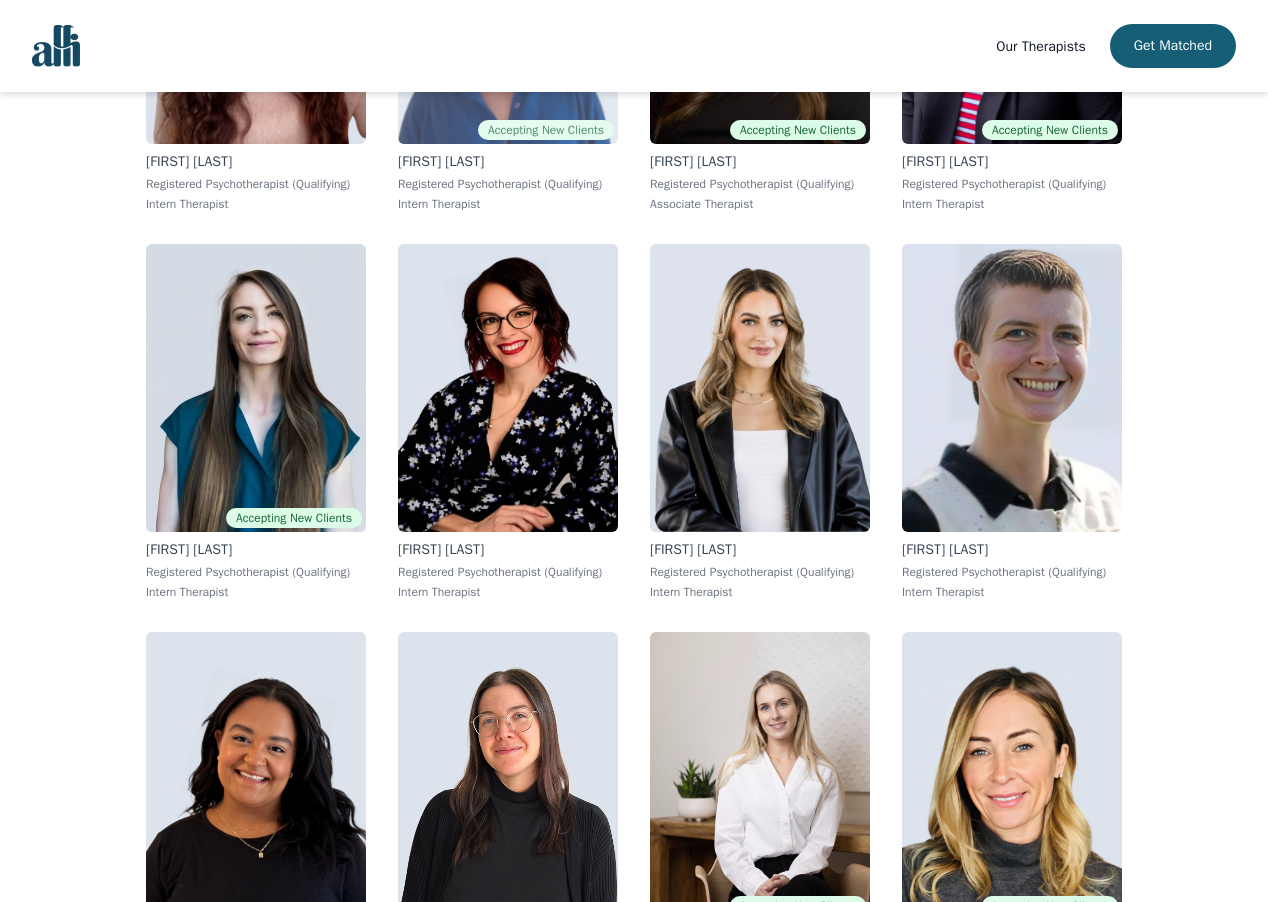 scroll, scrollTop: 9607, scrollLeft: 0, axis: vertical 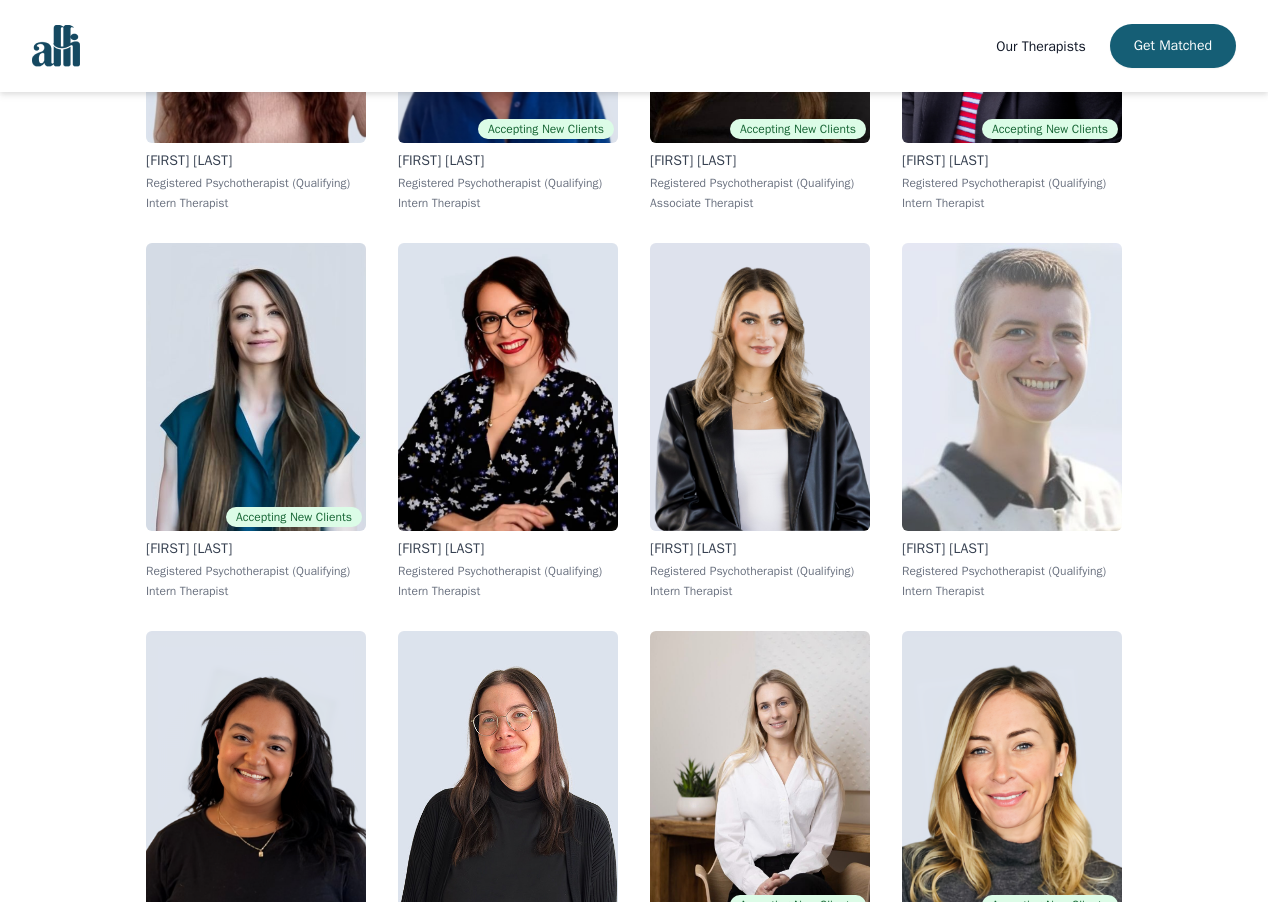 click at bounding box center [1012, 387] 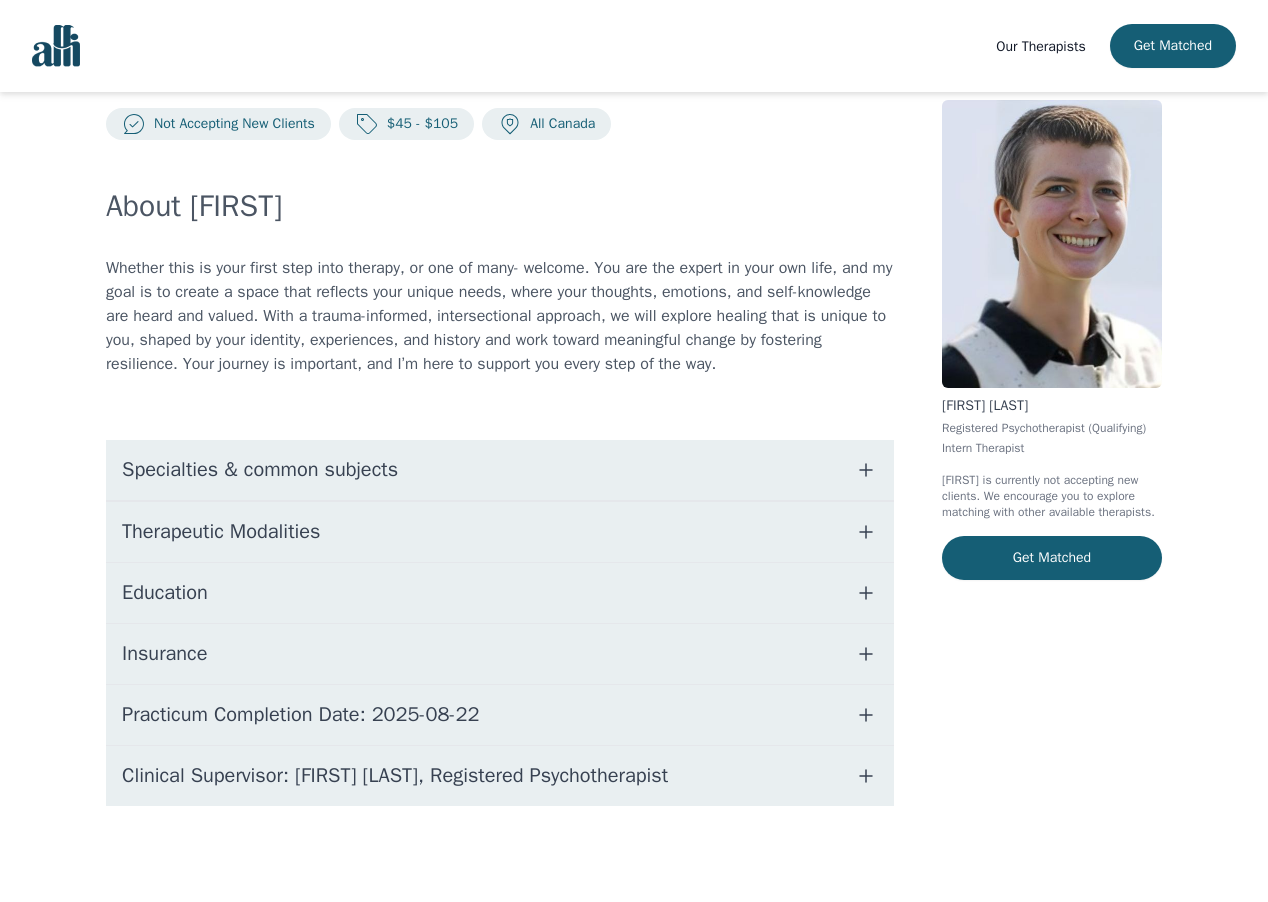 scroll, scrollTop: 0, scrollLeft: 0, axis: both 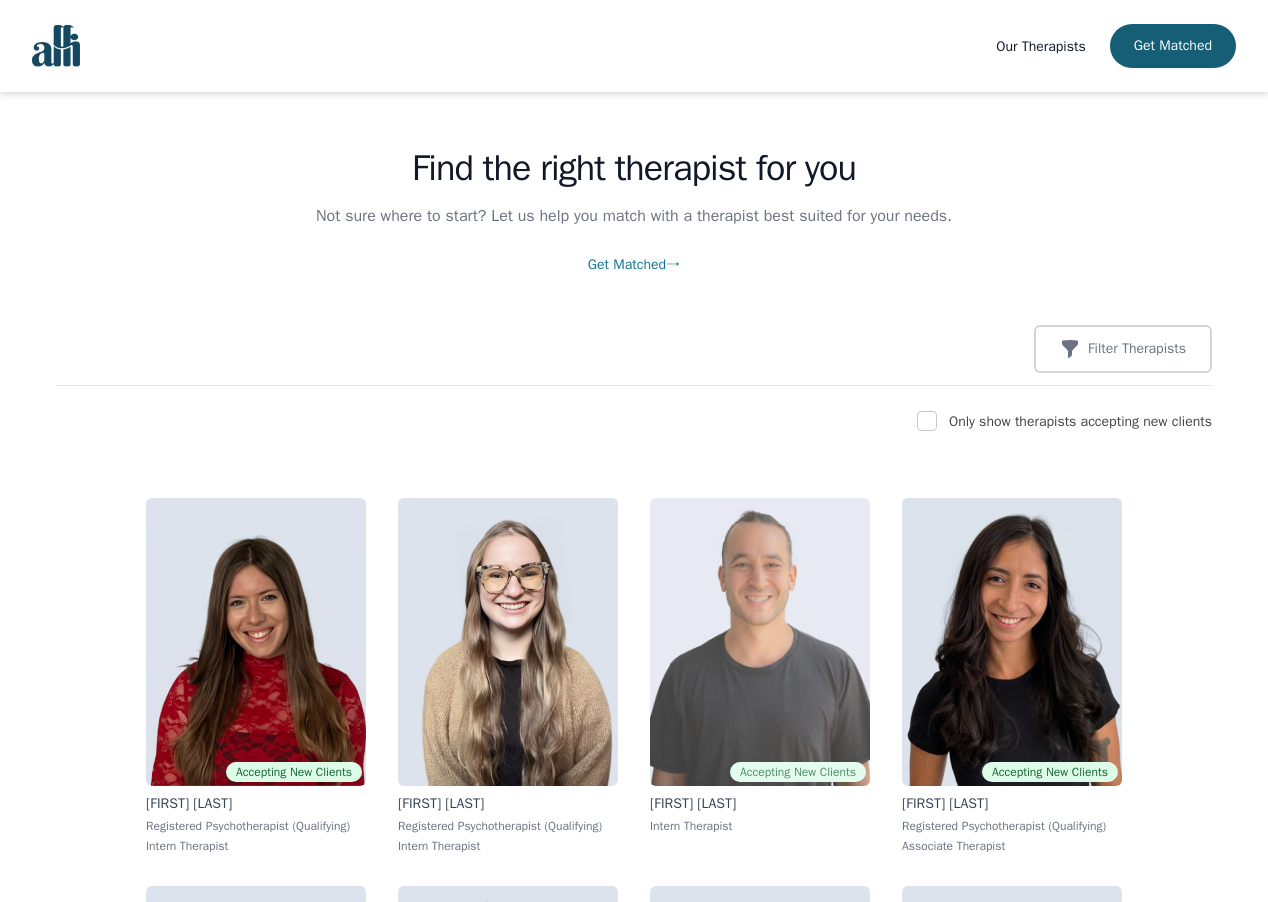 click at bounding box center (760, 642) 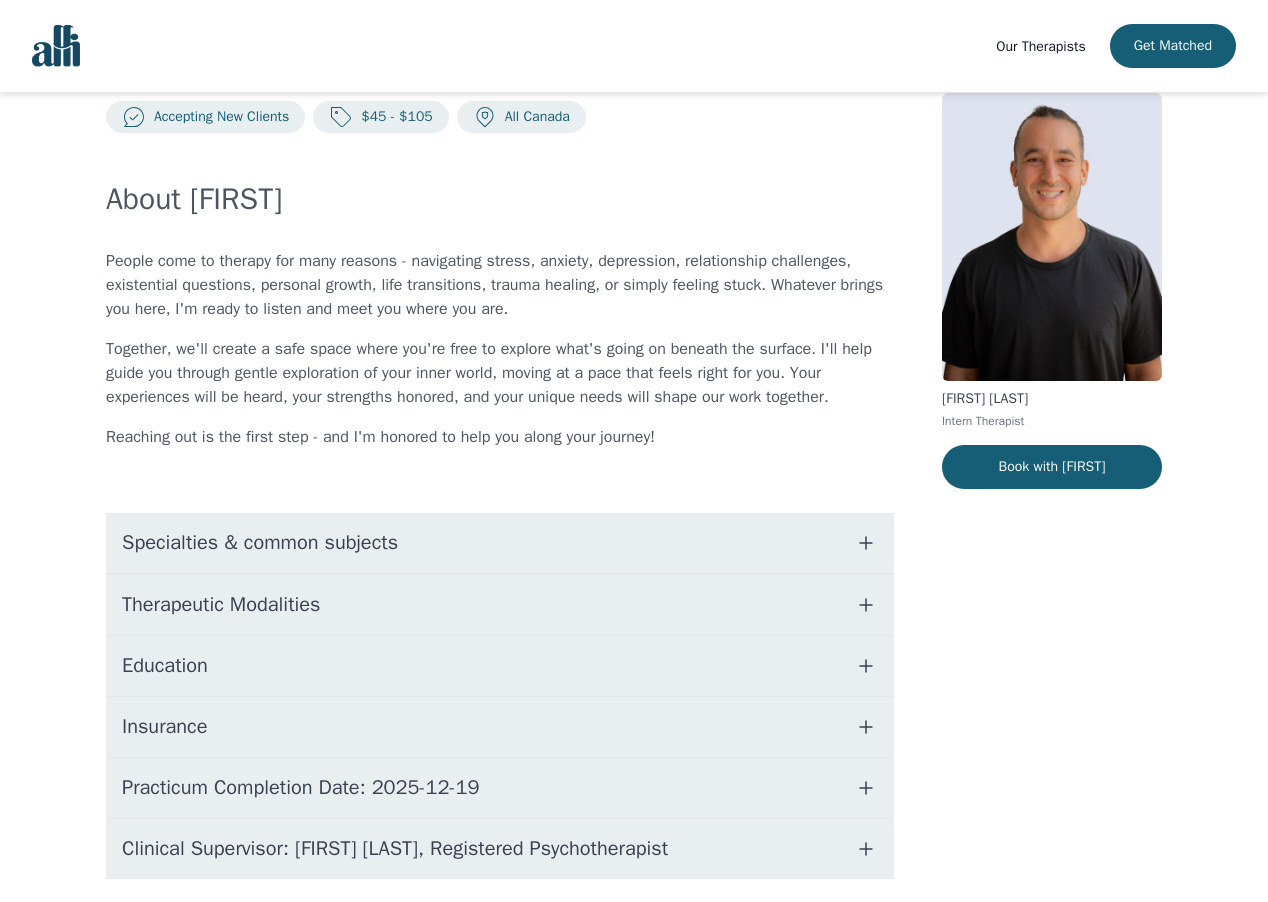 scroll, scrollTop: 60, scrollLeft: 0, axis: vertical 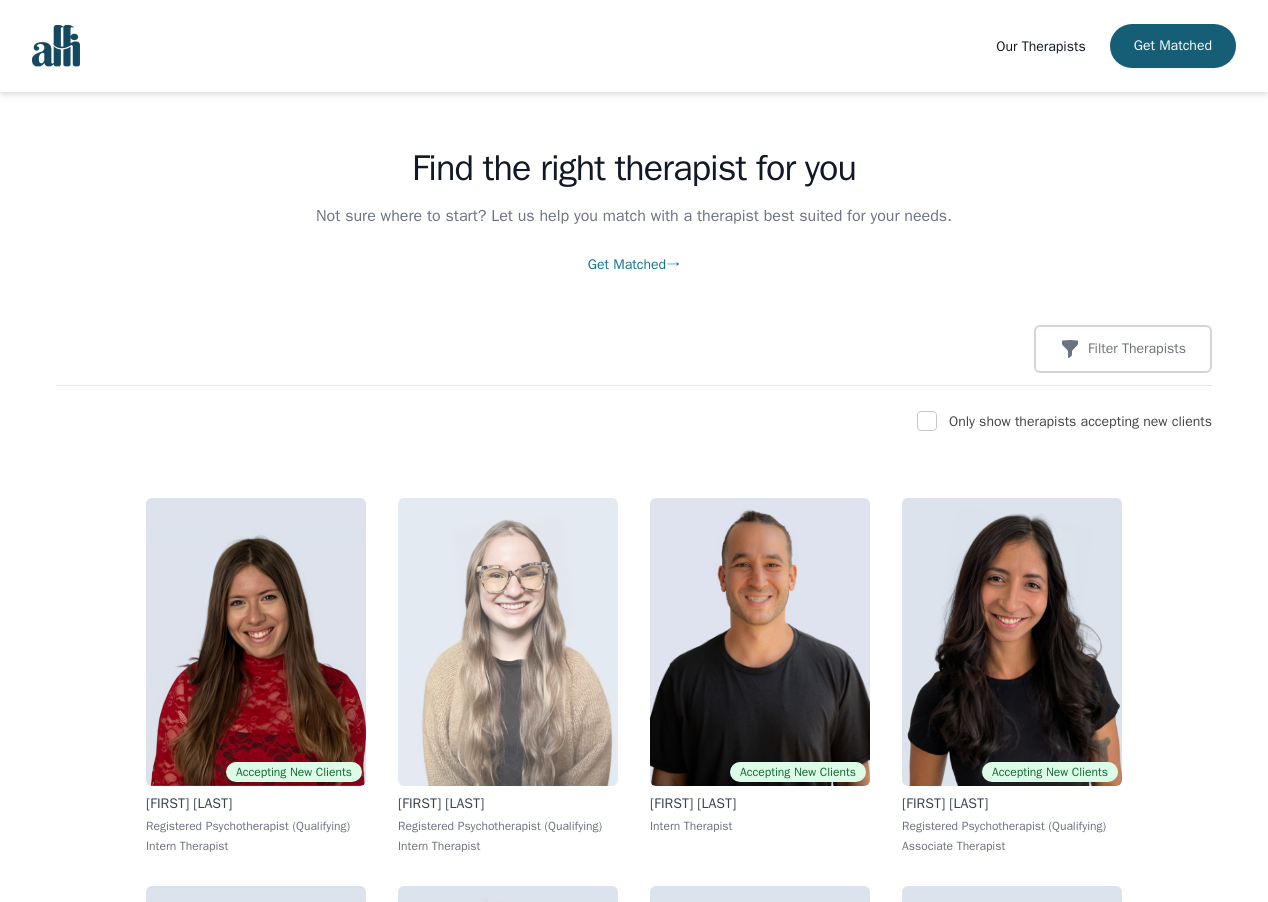 click at bounding box center (508, 642) 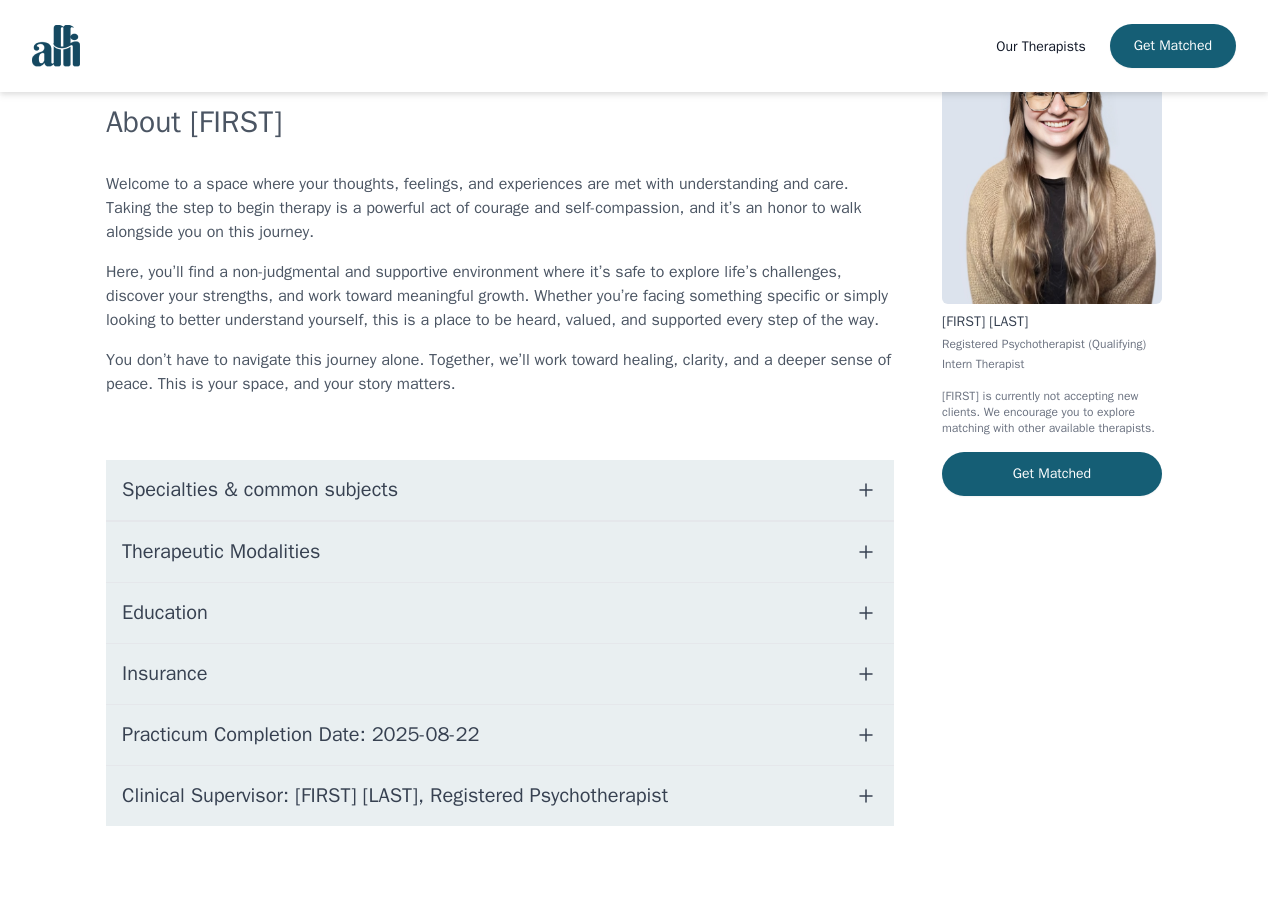 scroll, scrollTop: 125, scrollLeft: 0, axis: vertical 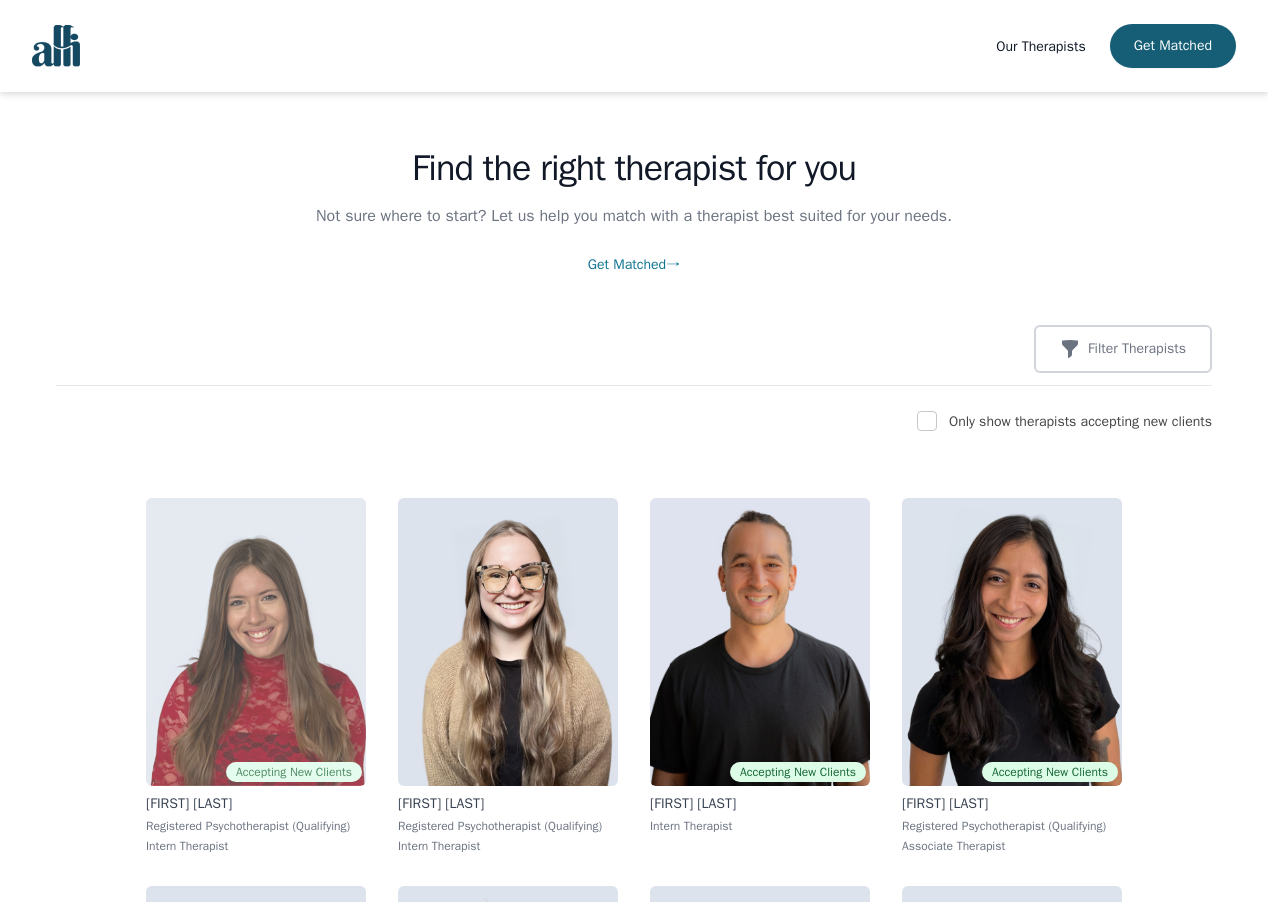 click at bounding box center (256, 642) 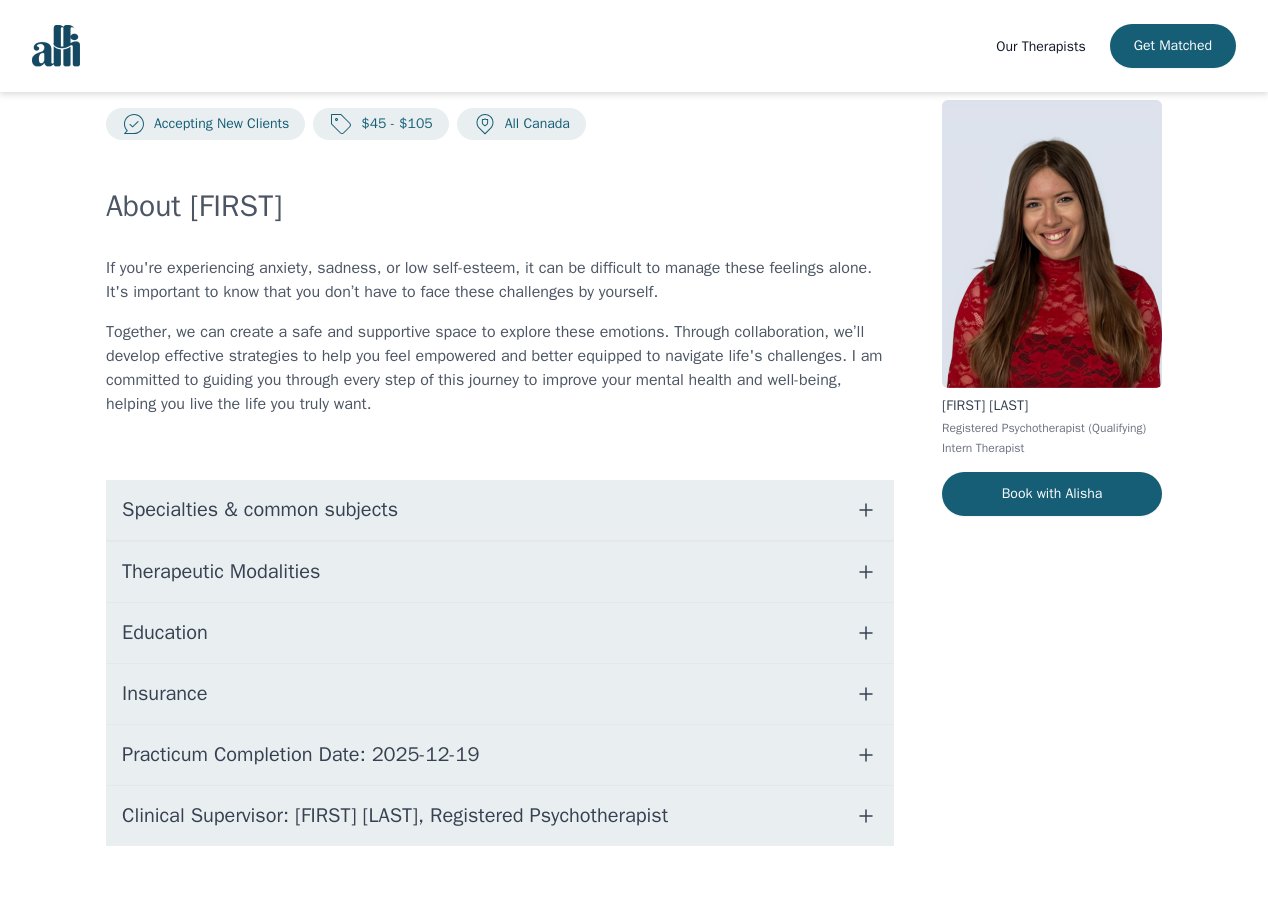 scroll, scrollTop: 0, scrollLeft: 0, axis: both 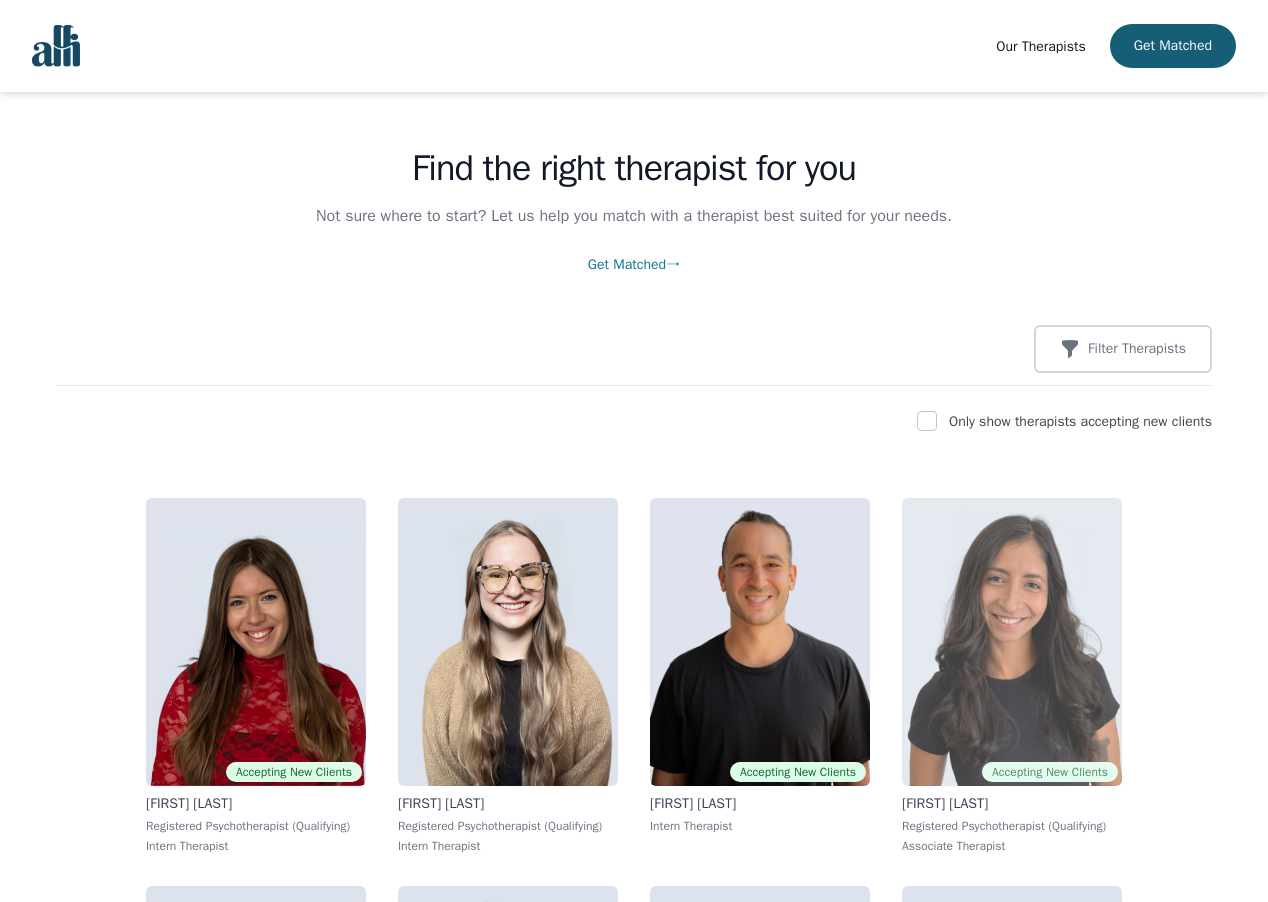 click at bounding box center (1012, 642) 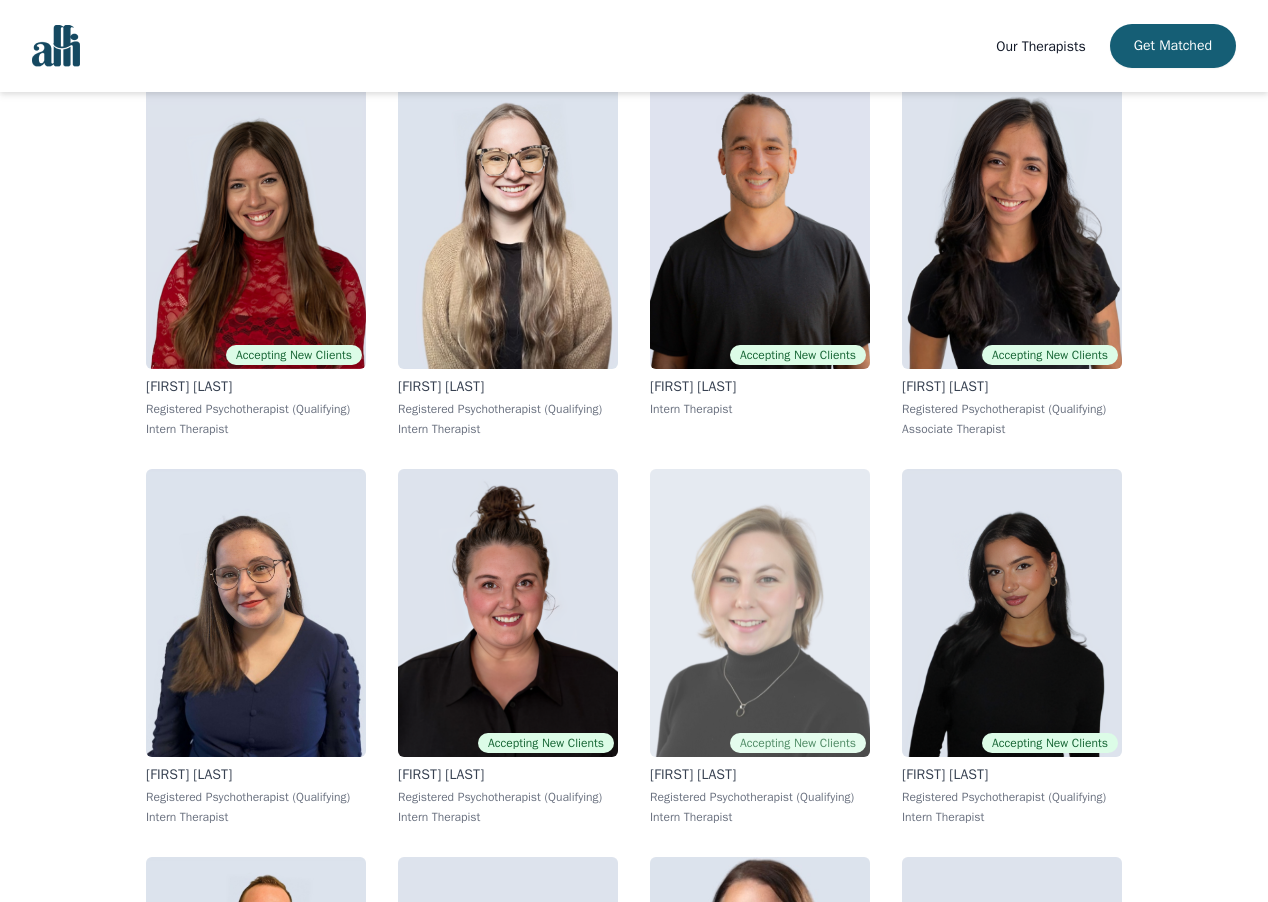 scroll, scrollTop: 464, scrollLeft: 0, axis: vertical 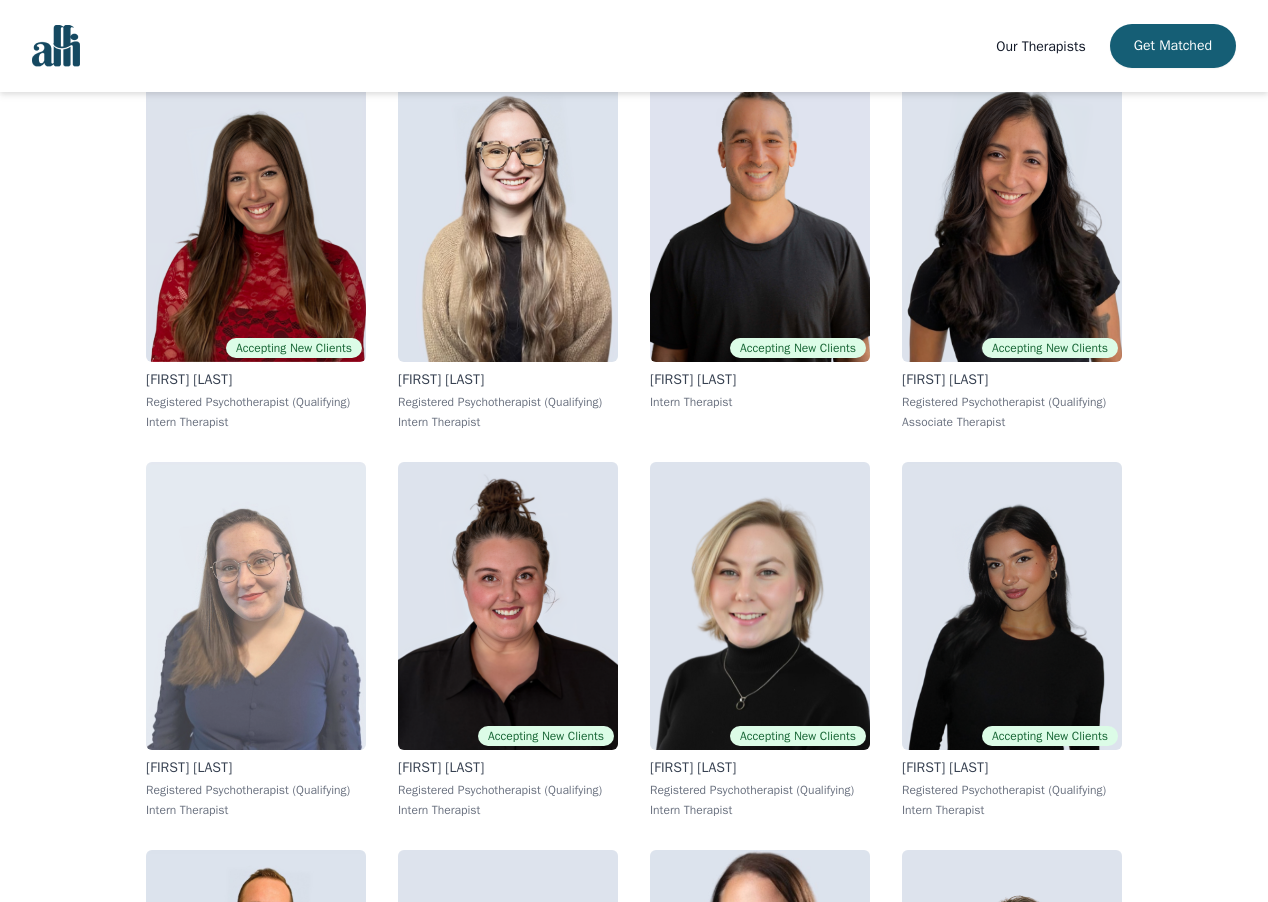 click at bounding box center [256, 606] 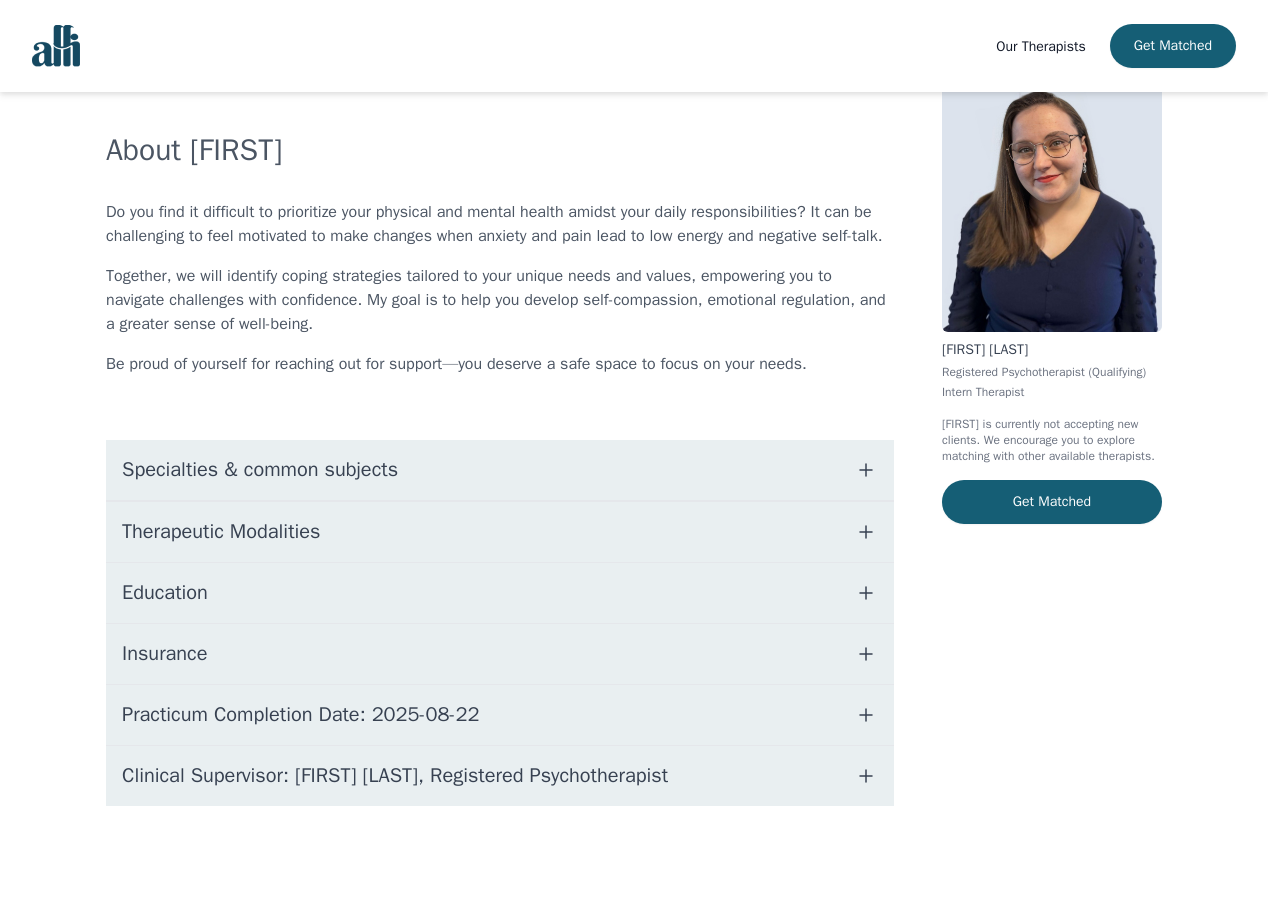 scroll, scrollTop: 0, scrollLeft: 0, axis: both 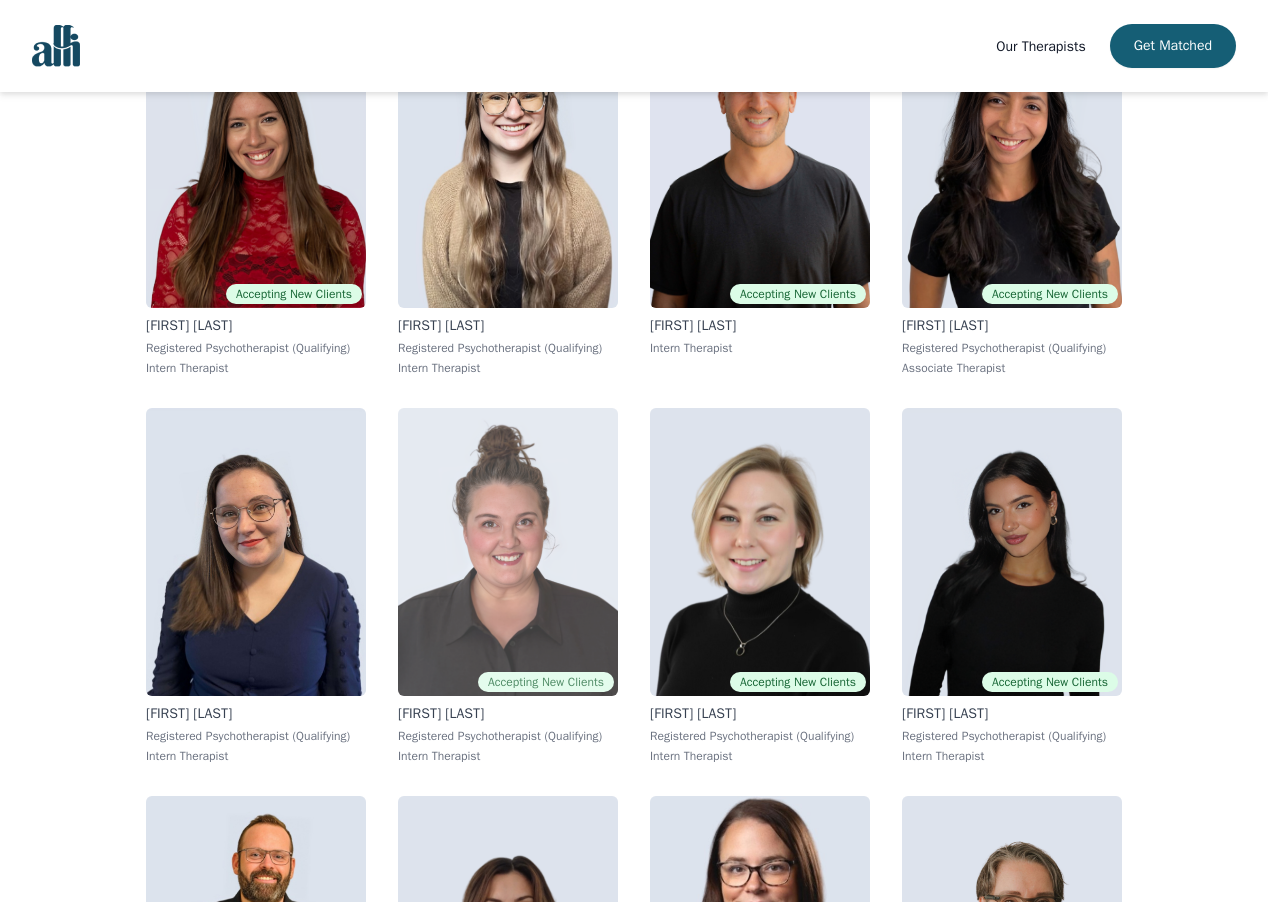 click at bounding box center (508, 552) 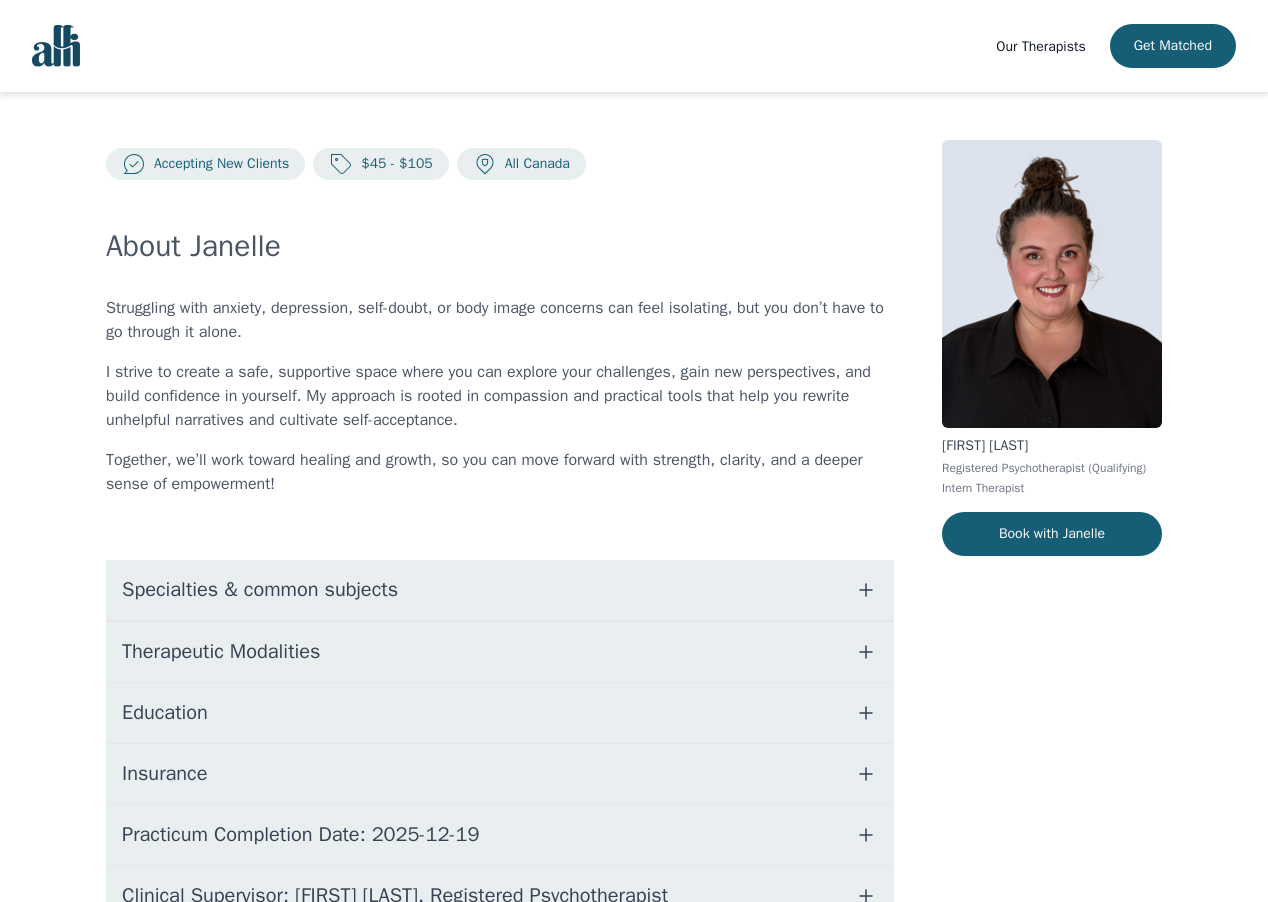 scroll, scrollTop: 60, scrollLeft: 0, axis: vertical 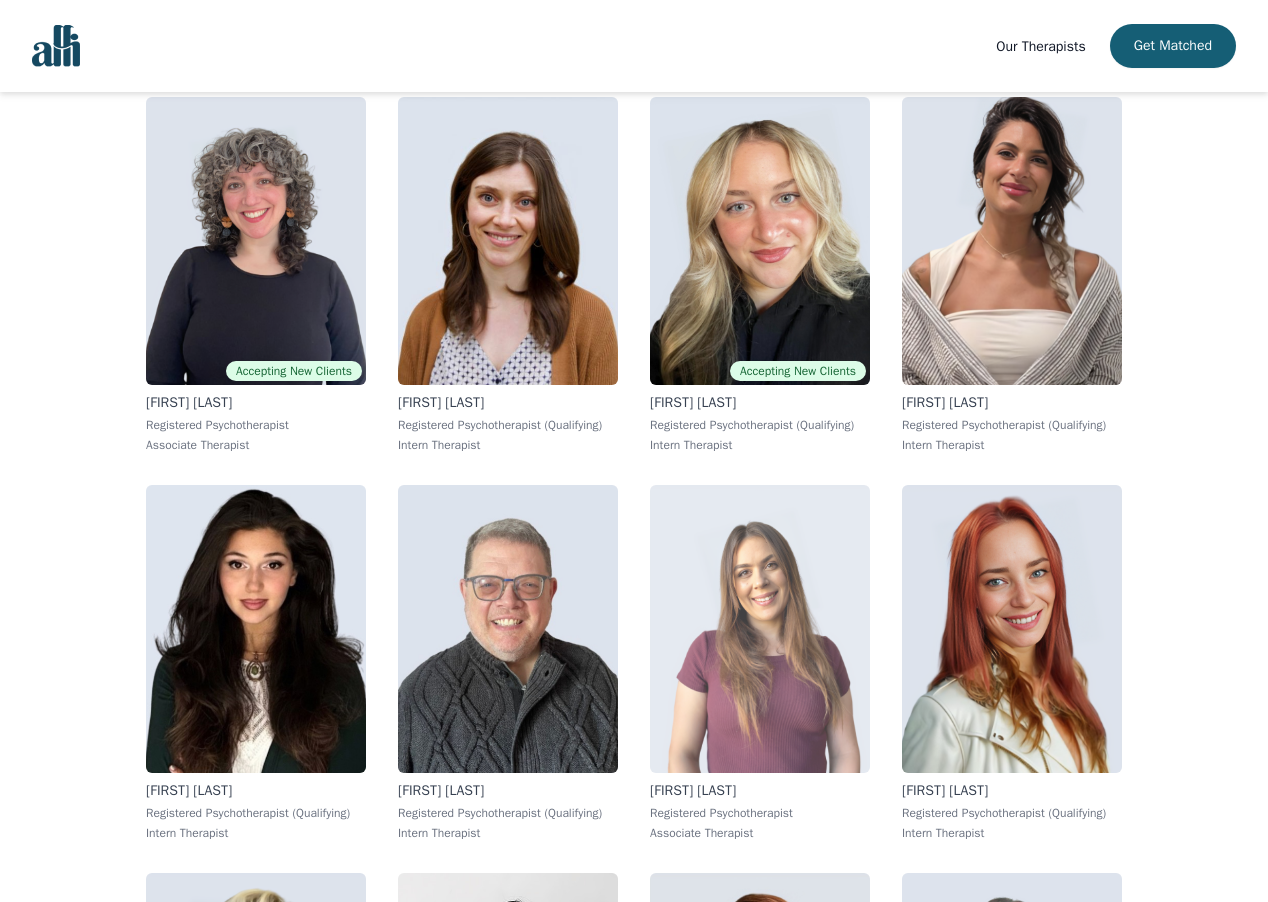 click at bounding box center (760, 629) 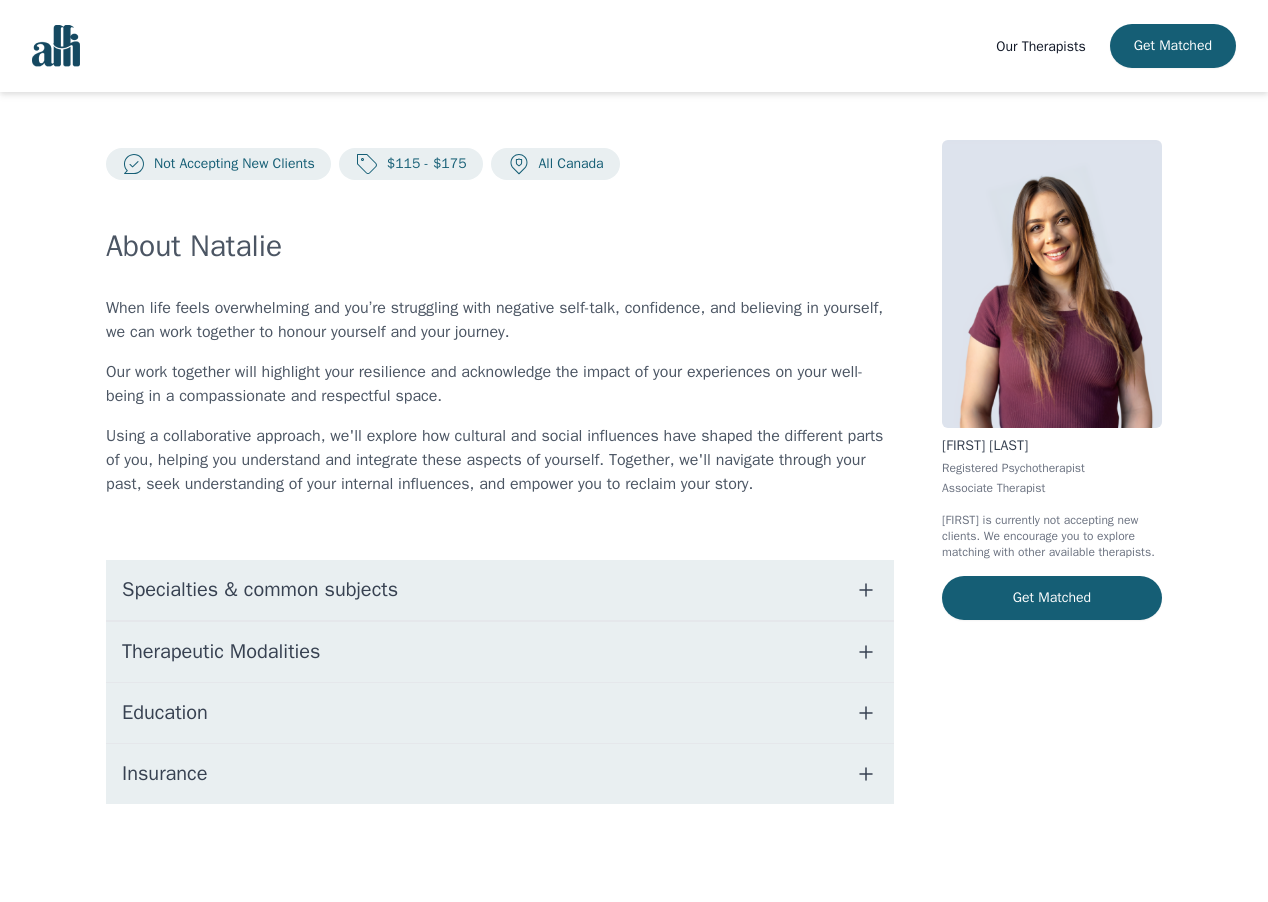 scroll, scrollTop: 0, scrollLeft: 0, axis: both 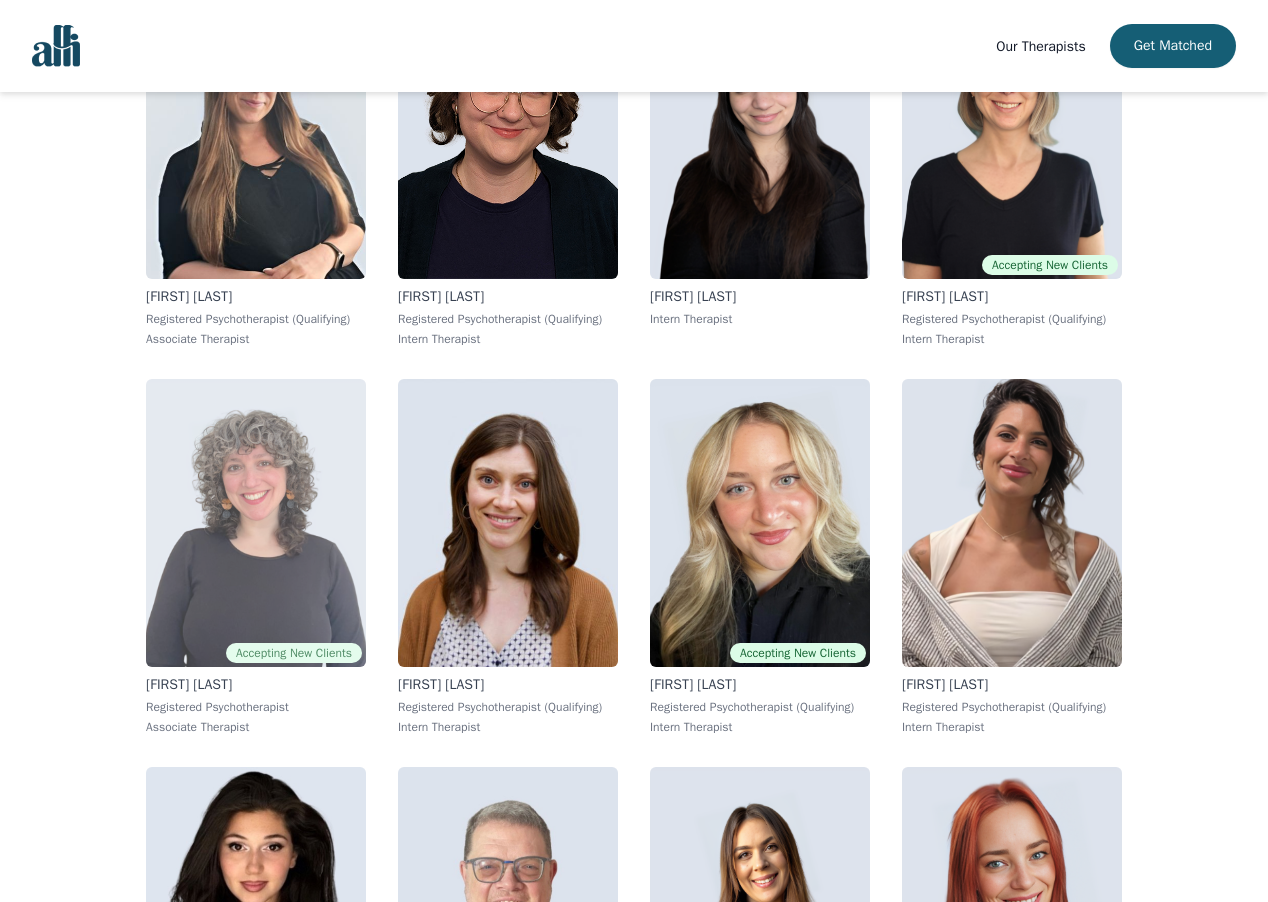 click at bounding box center [256, 523] 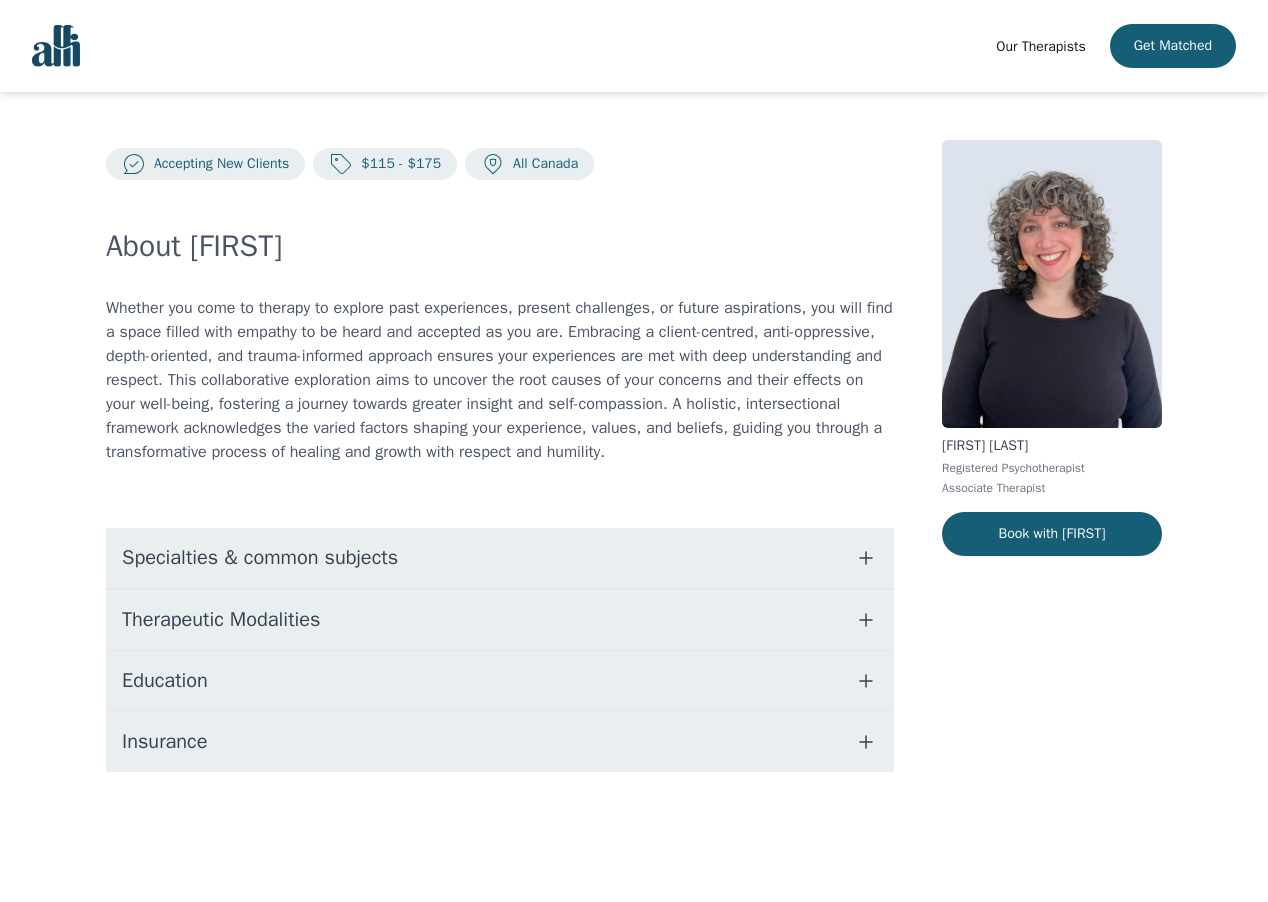 click on "Insurance" at bounding box center [500, 742] 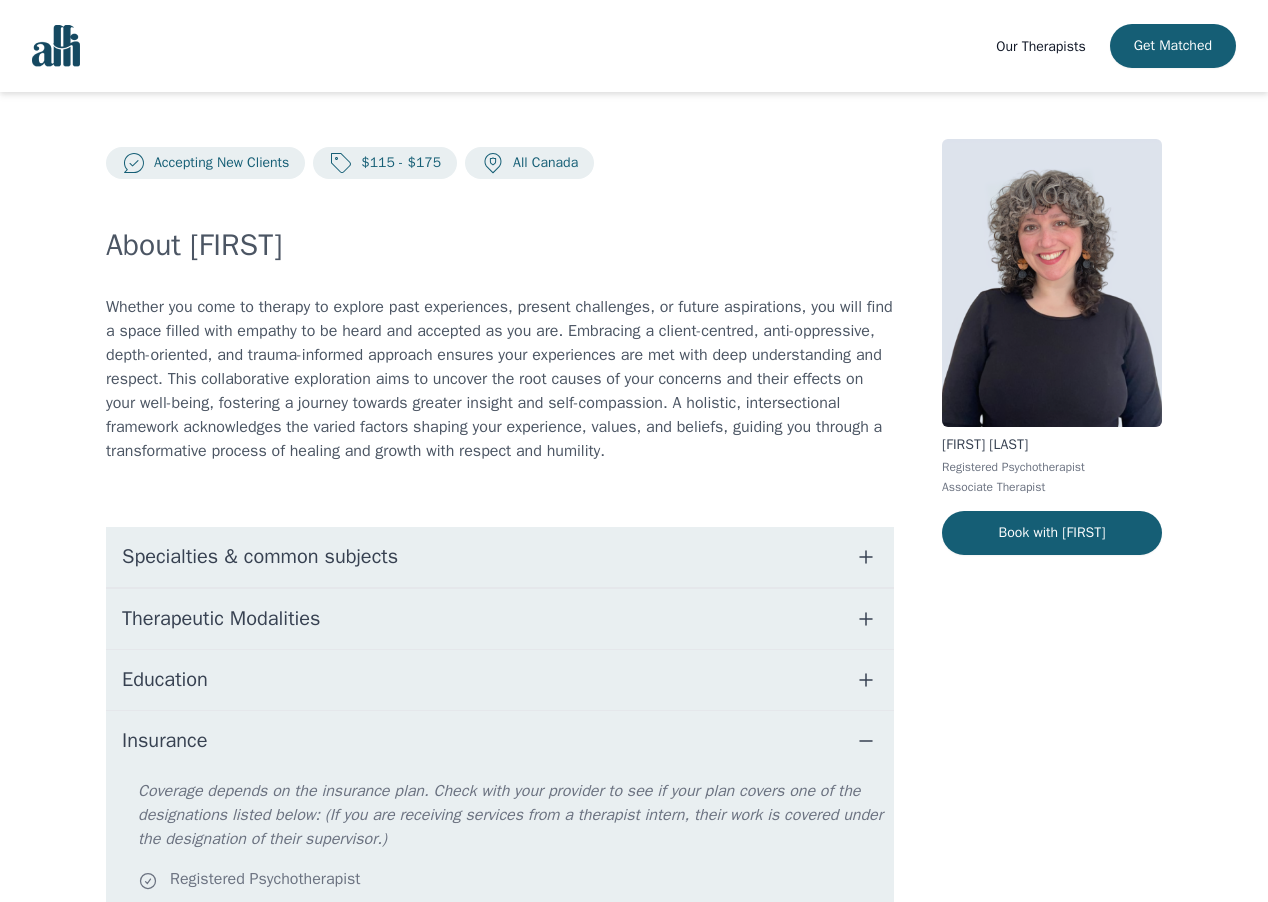 scroll, scrollTop: 114, scrollLeft: 0, axis: vertical 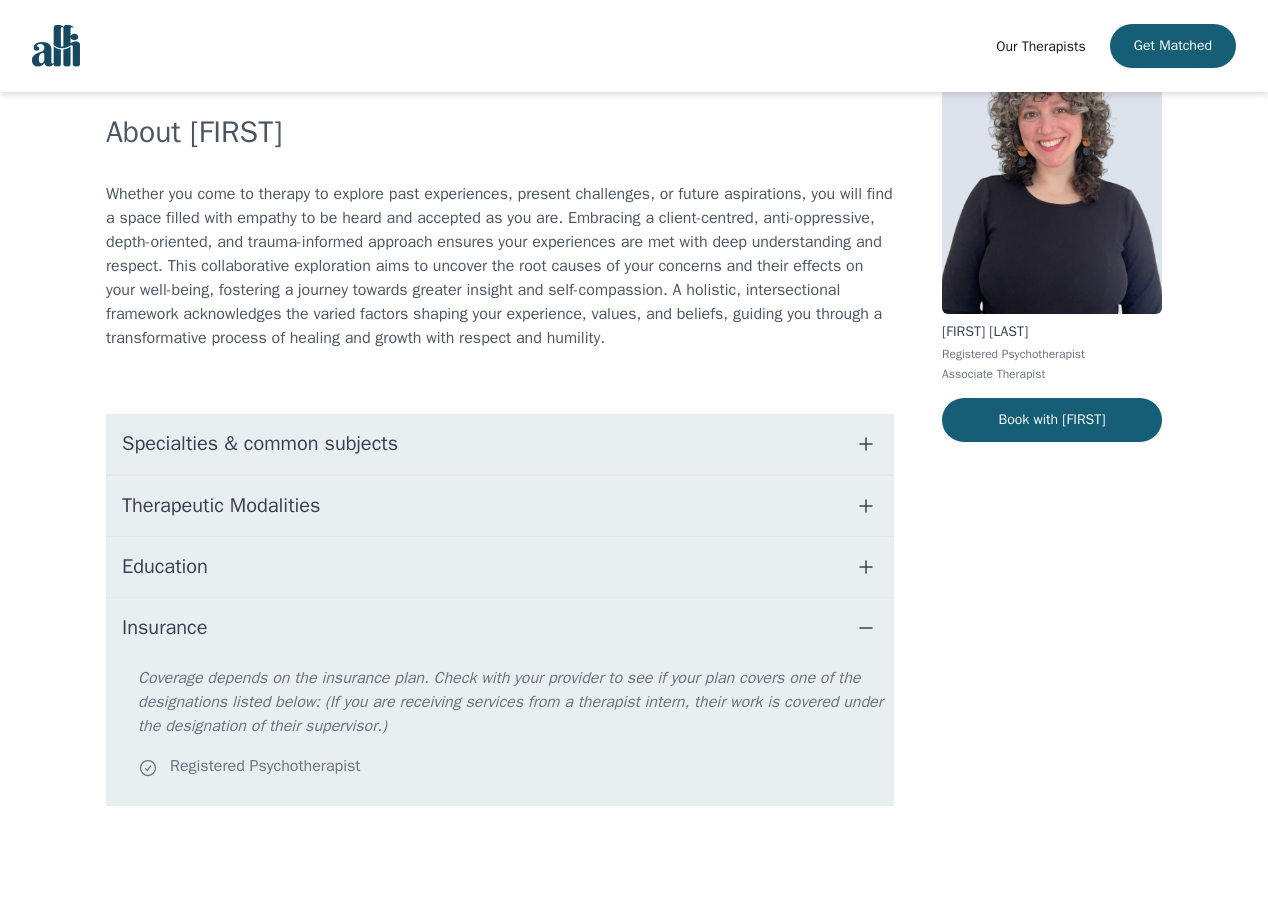 click on "Insurance" at bounding box center [500, 628] 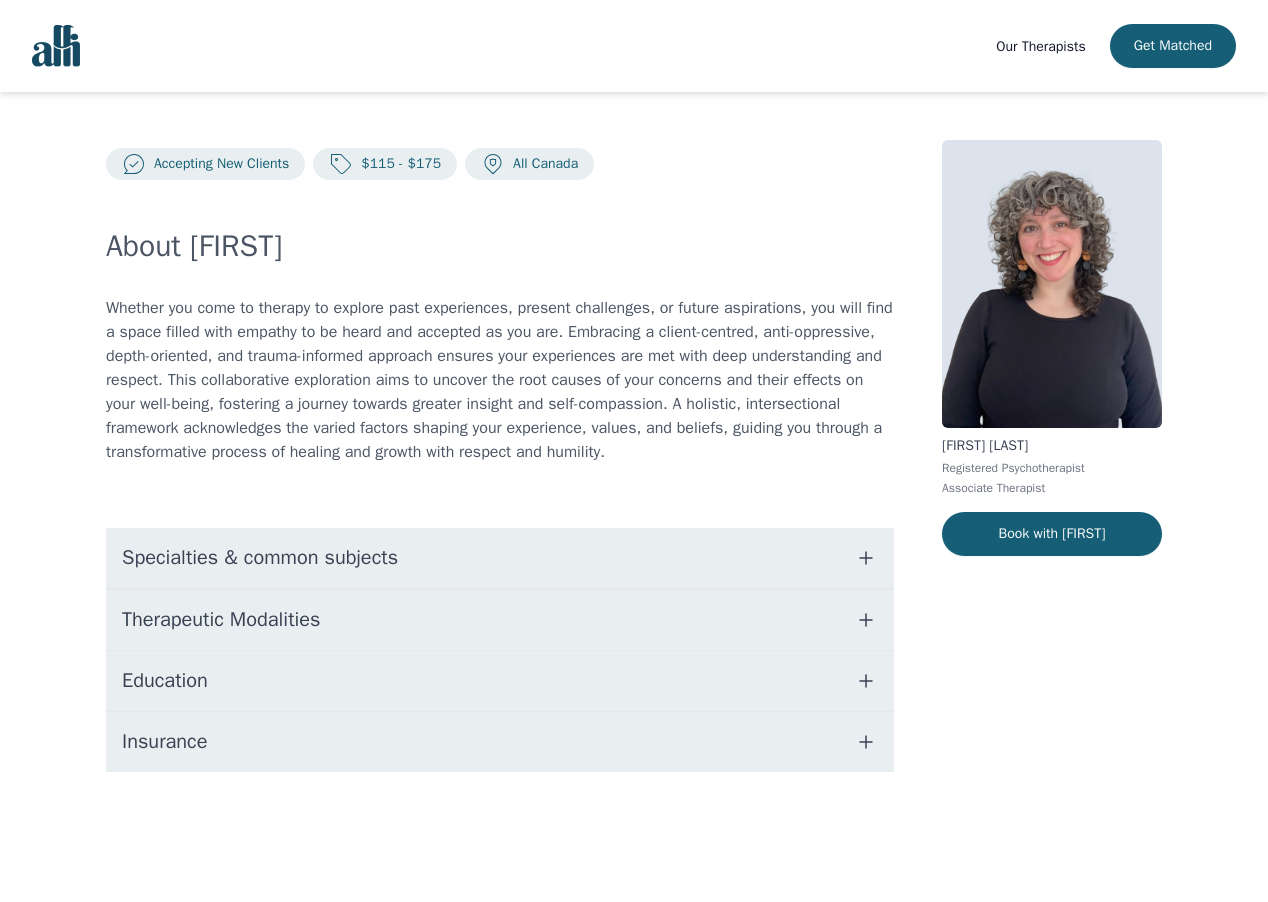 click on "Education" at bounding box center [500, 681] 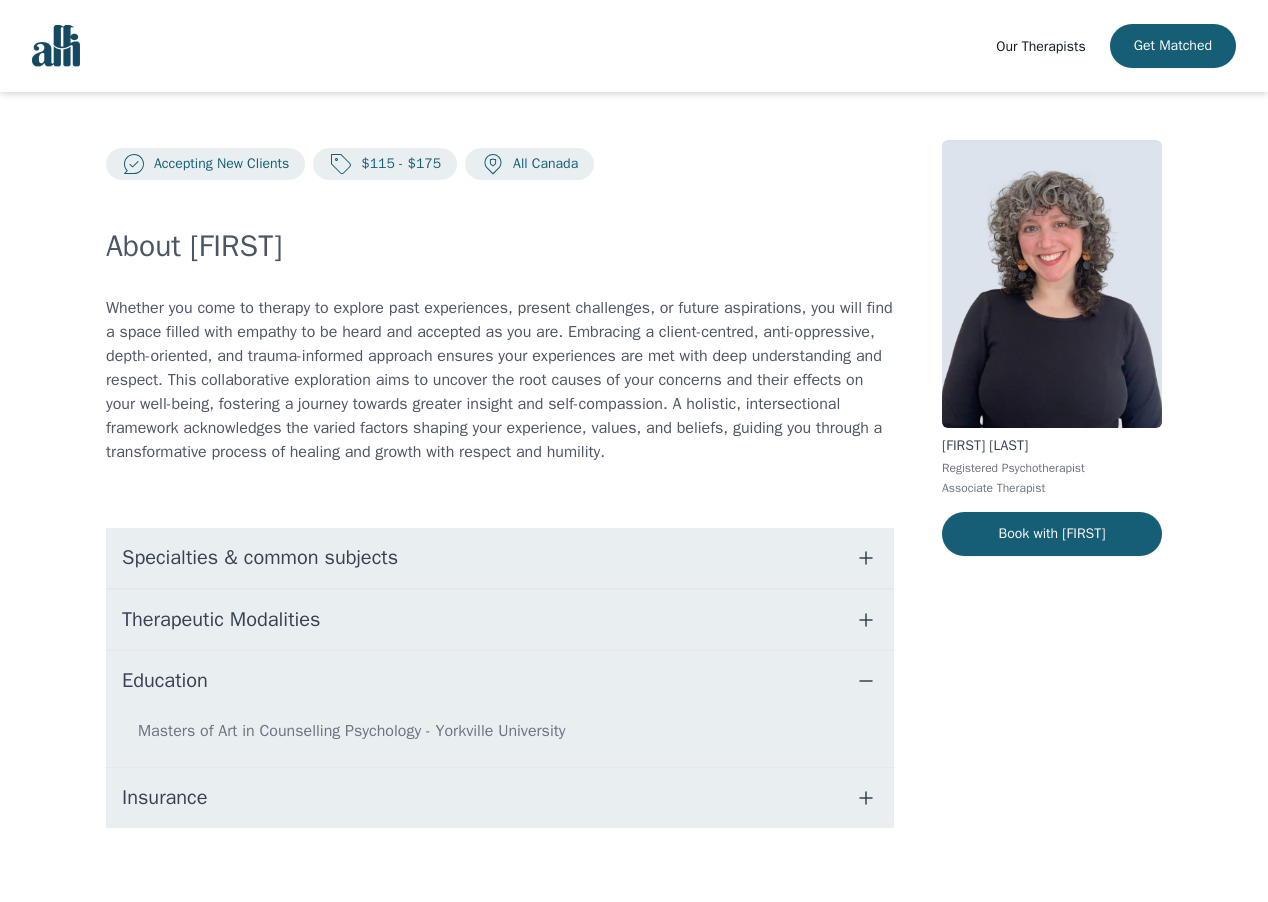 click on "Education" at bounding box center (500, 681) 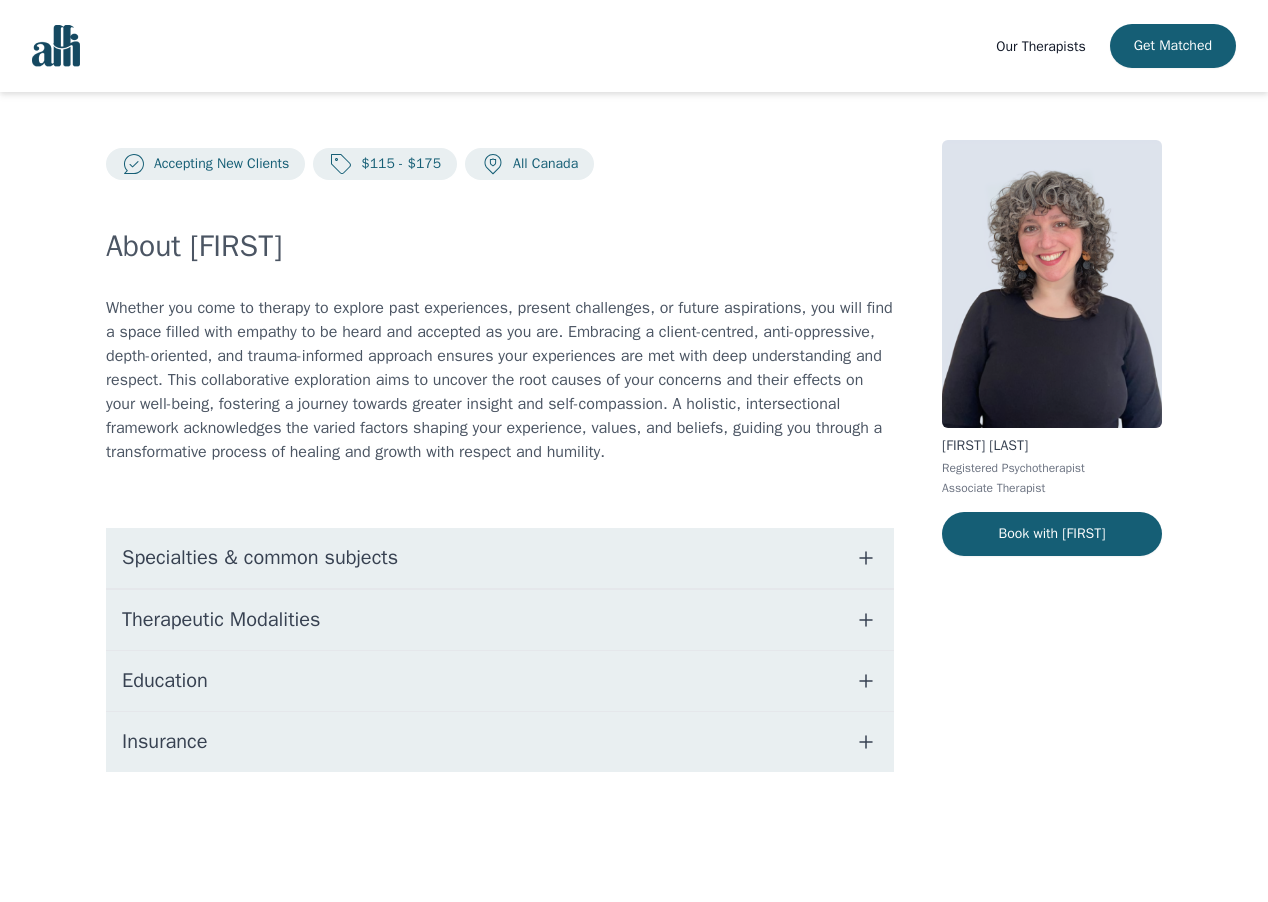 click on "Therapeutic Modalities" at bounding box center (500, 620) 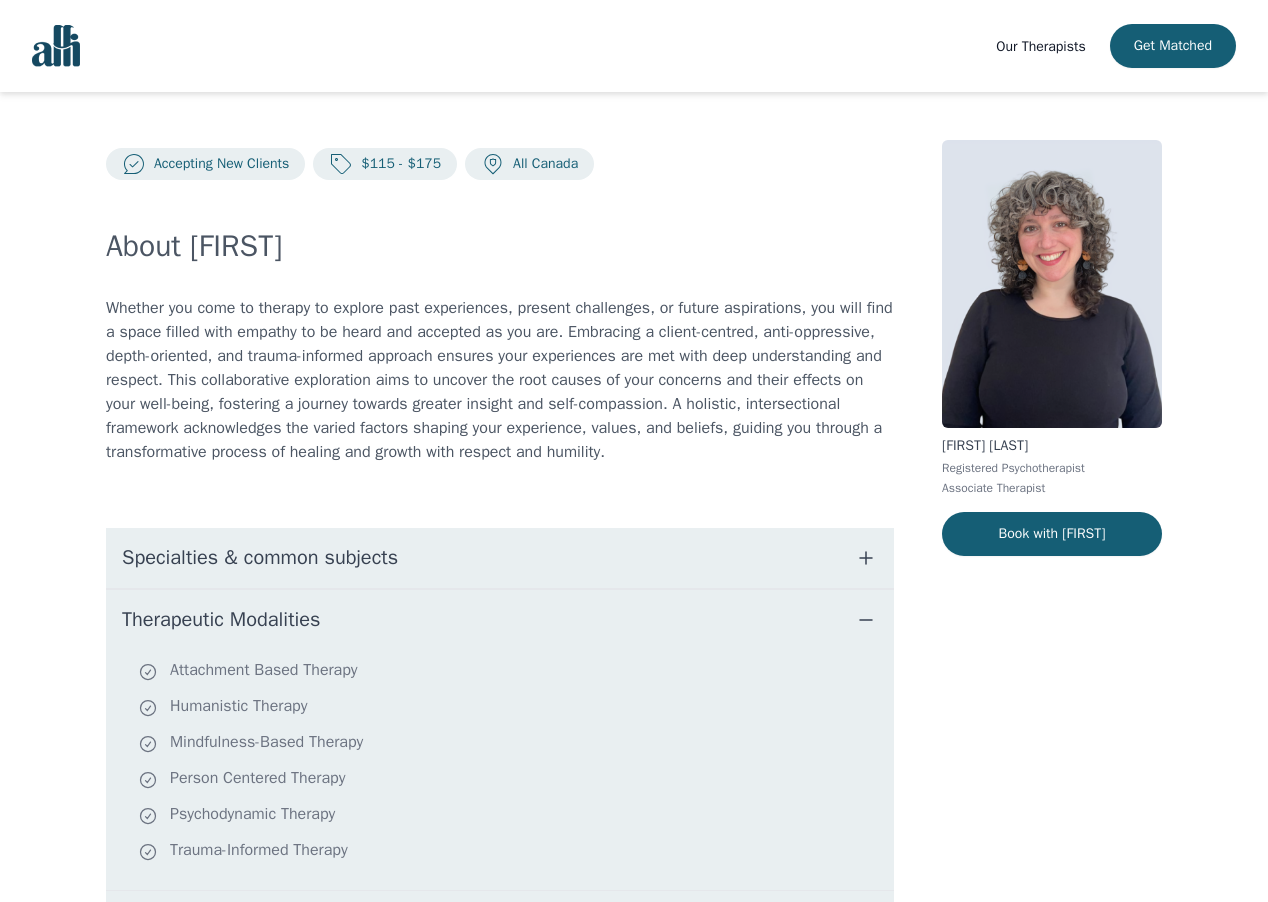 click on "Therapeutic Modalities" at bounding box center (500, 620) 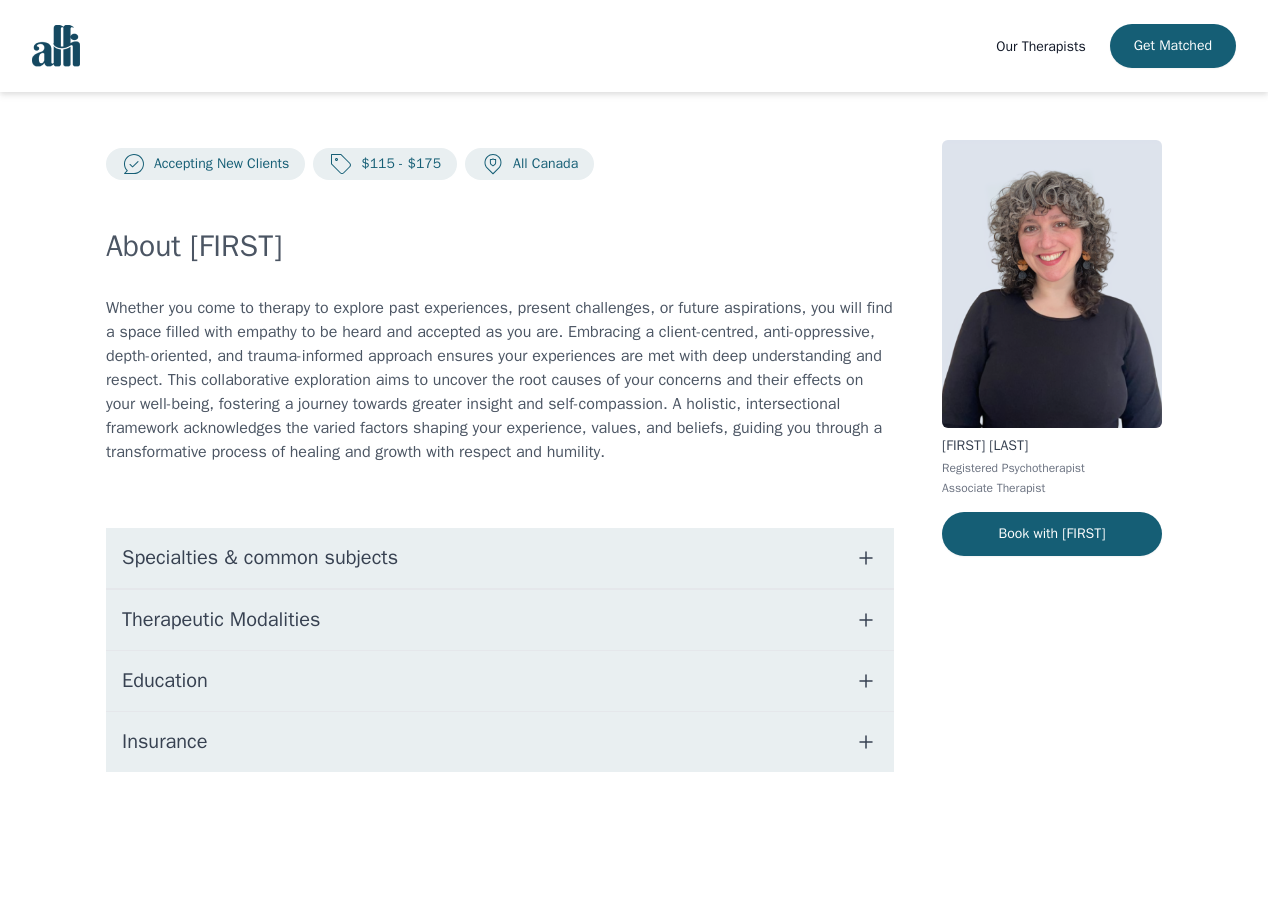 click on "Specialties & common subjects" at bounding box center (500, 558) 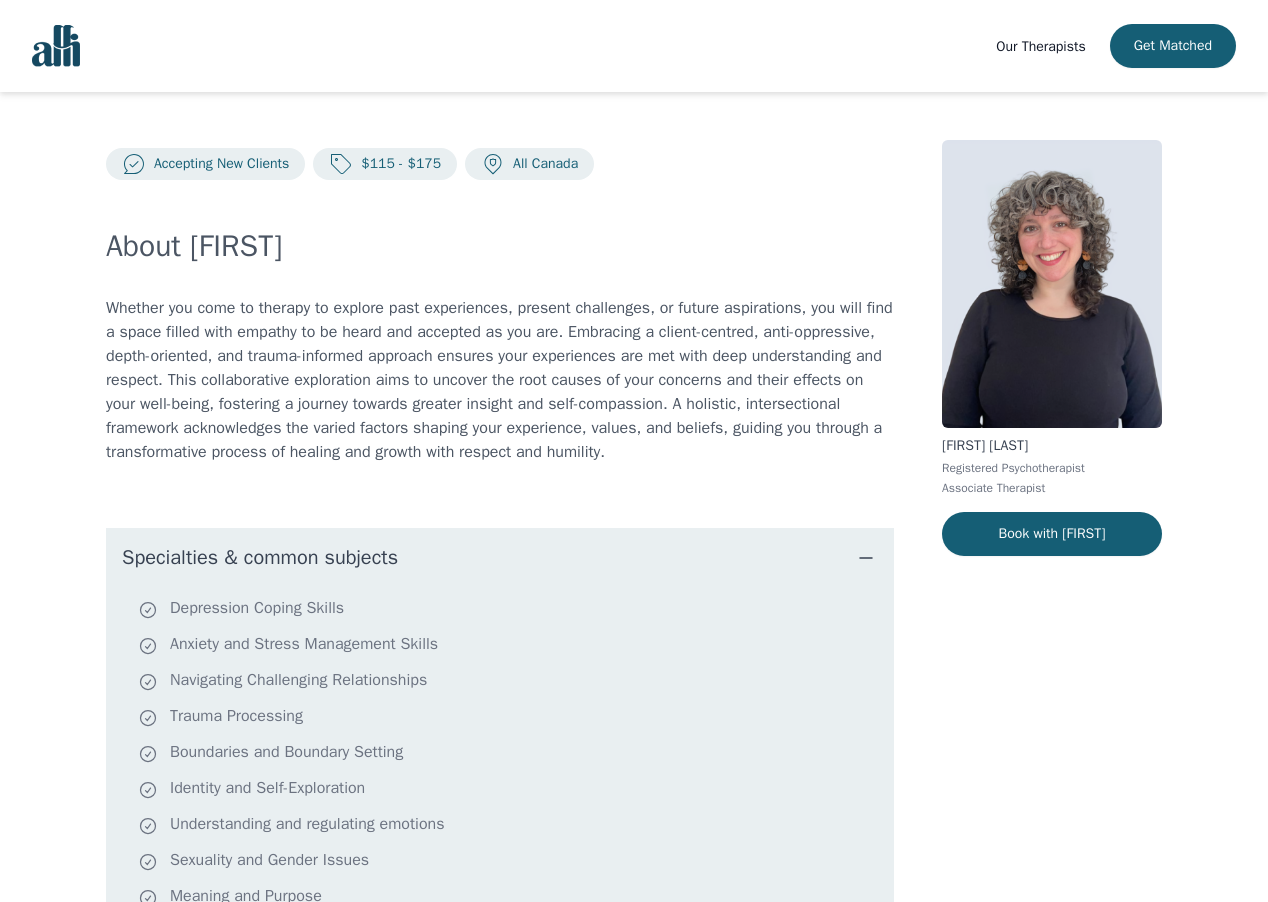 click on "Specialties & common subjects" at bounding box center [500, 558] 